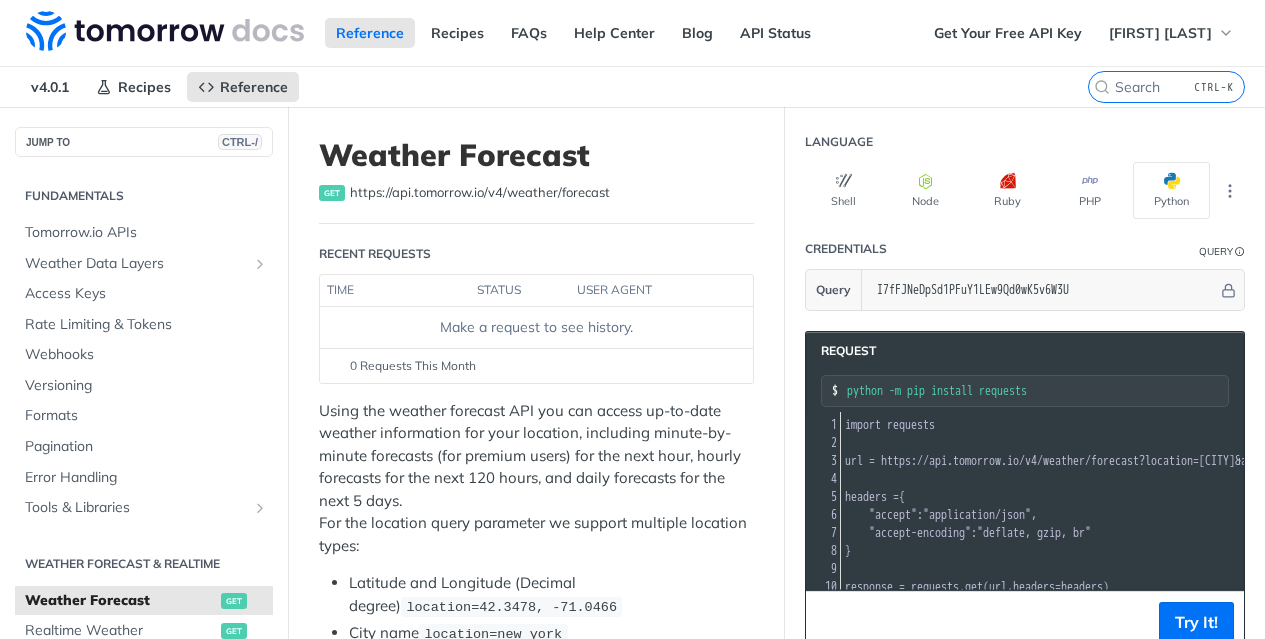 scroll, scrollTop: 0, scrollLeft: 0, axis: both 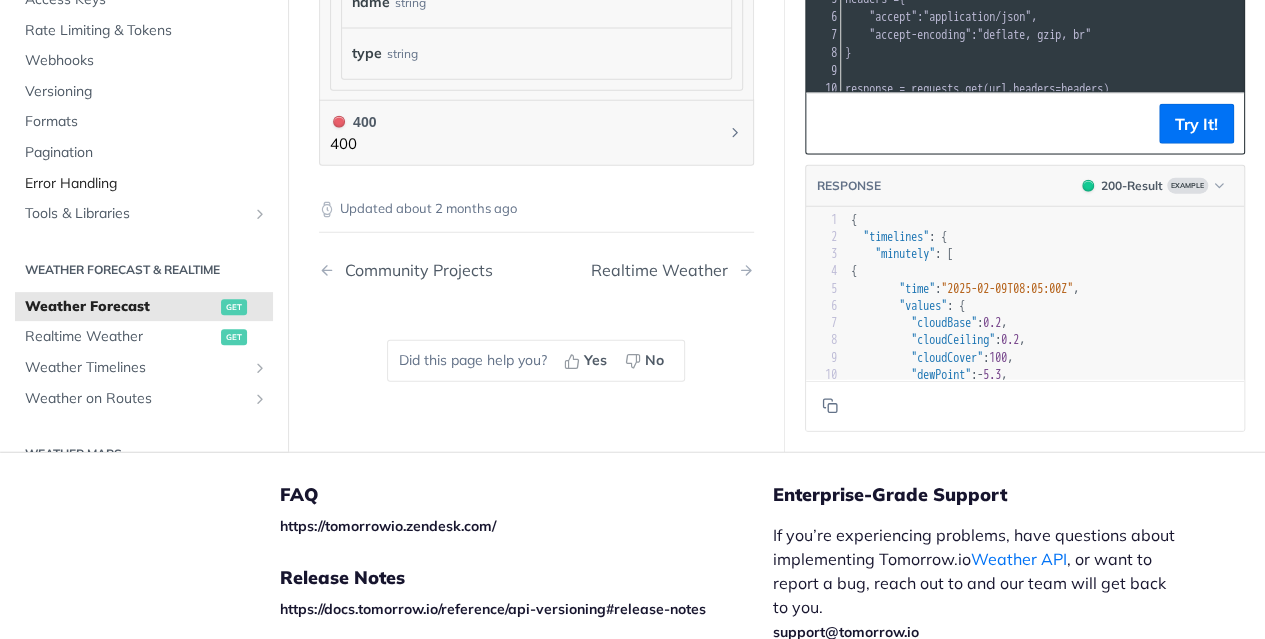 click on "Error Handling" at bounding box center (146, 183) 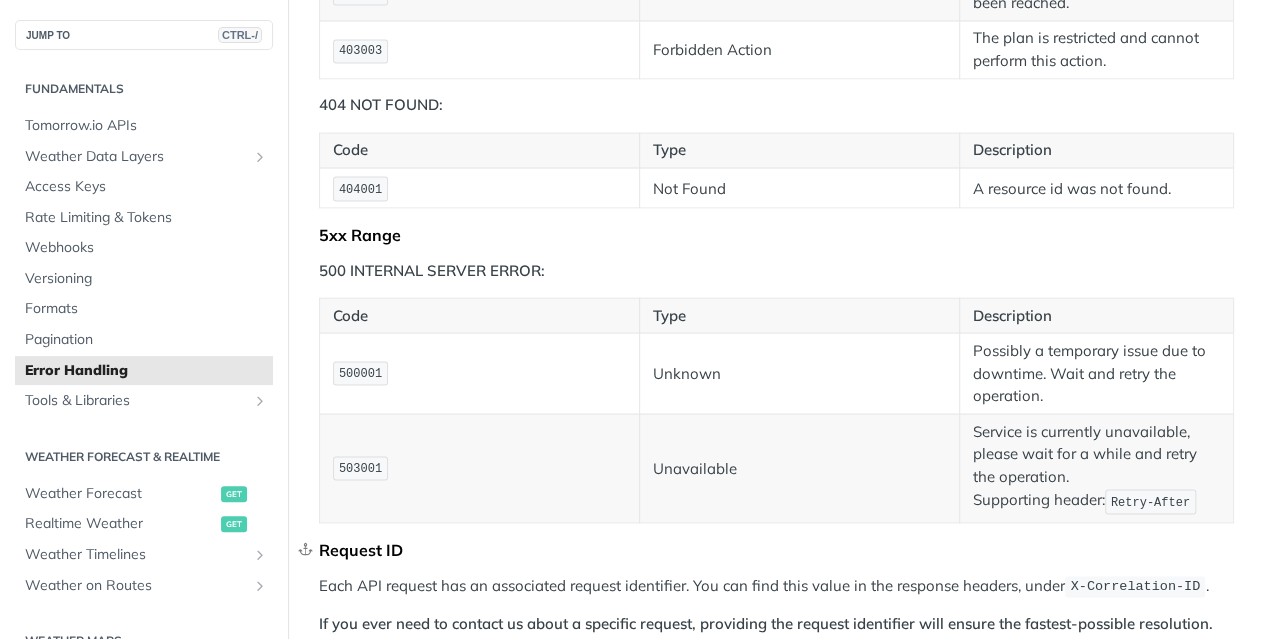 scroll, scrollTop: 1714, scrollLeft: 0, axis: vertical 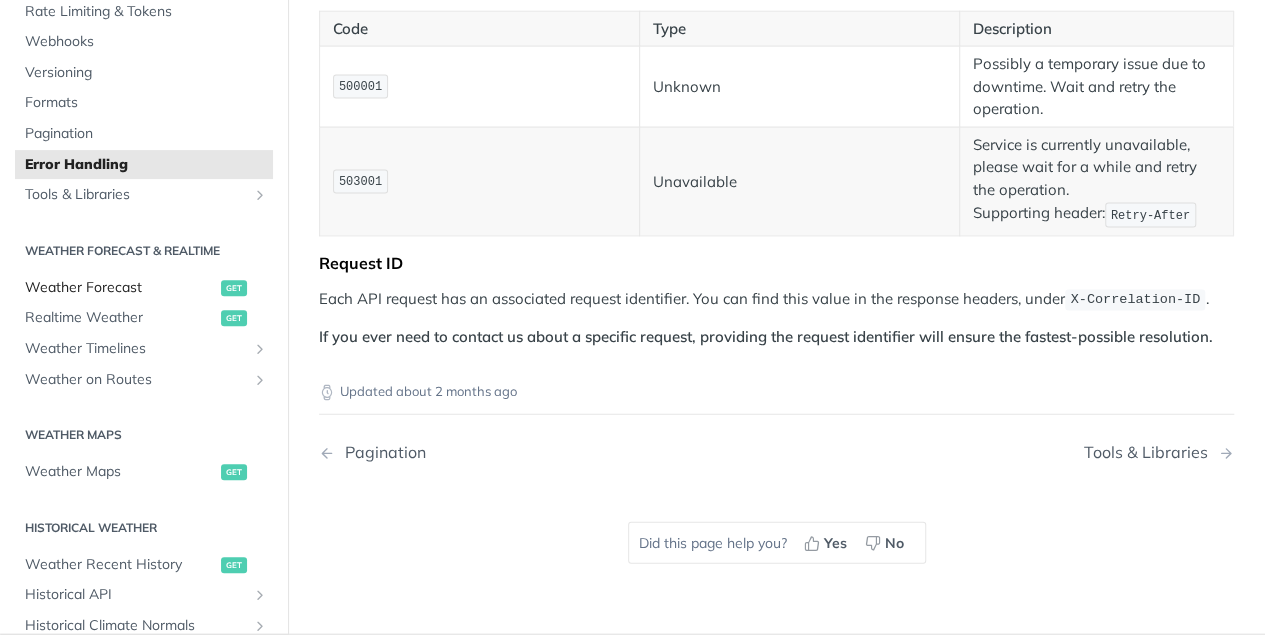 click on "Weather Forecast" at bounding box center [120, 289] 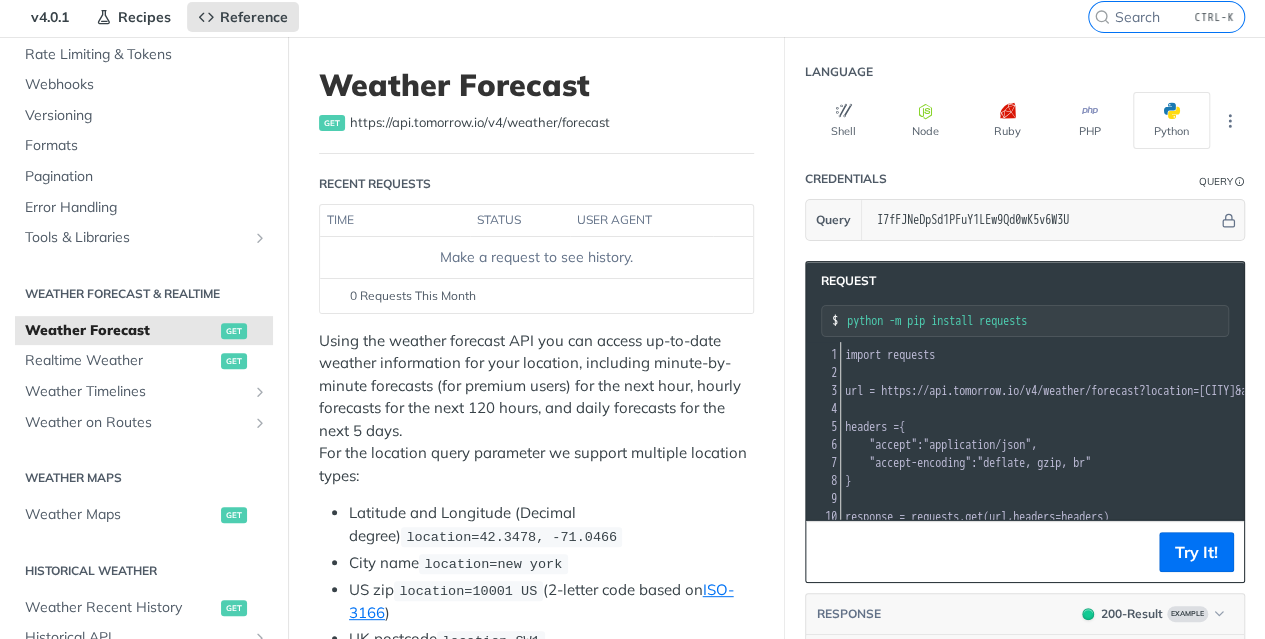 scroll, scrollTop: 100, scrollLeft: 0, axis: vertical 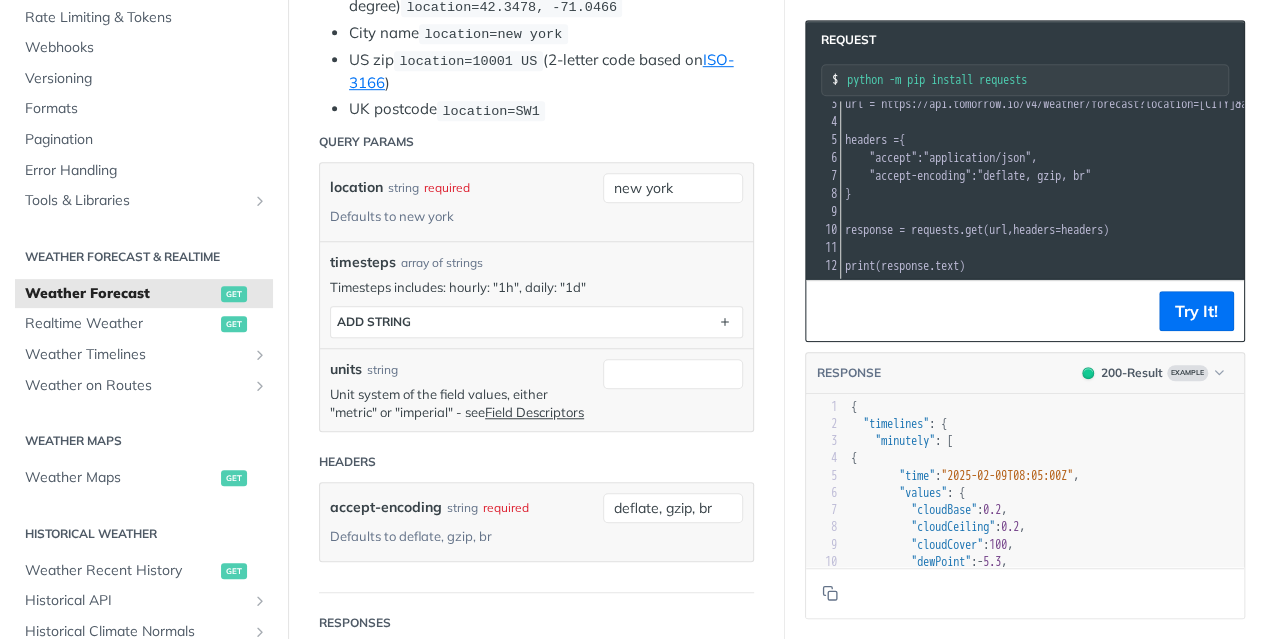 click on "UK postcode  location=SW1" at bounding box center (551, 109) 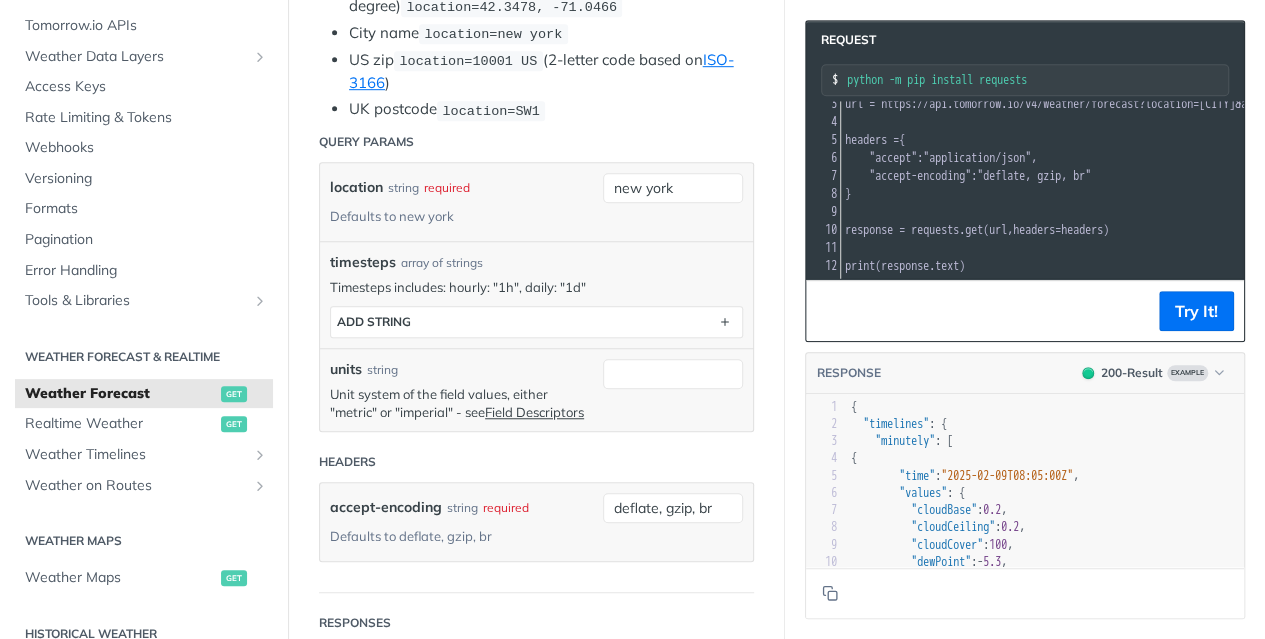 scroll, scrollTop: 0, scrollLeft: 0, axis: both 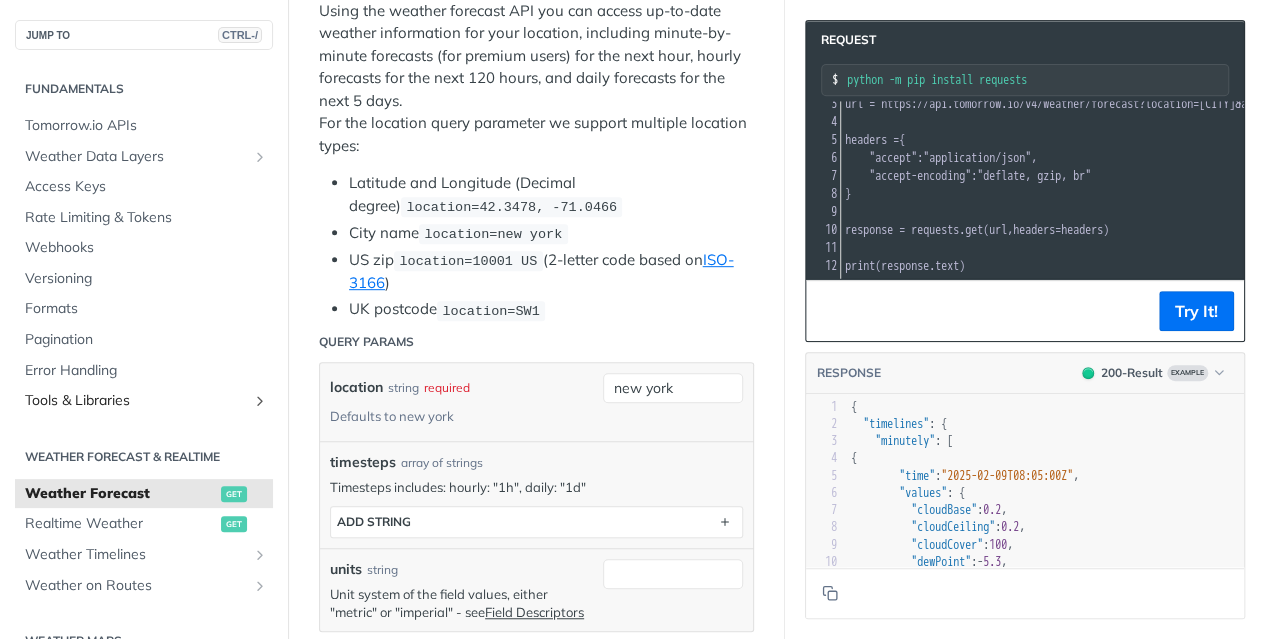 click on "Tools & Libraries" at bounding box center (136, 401) 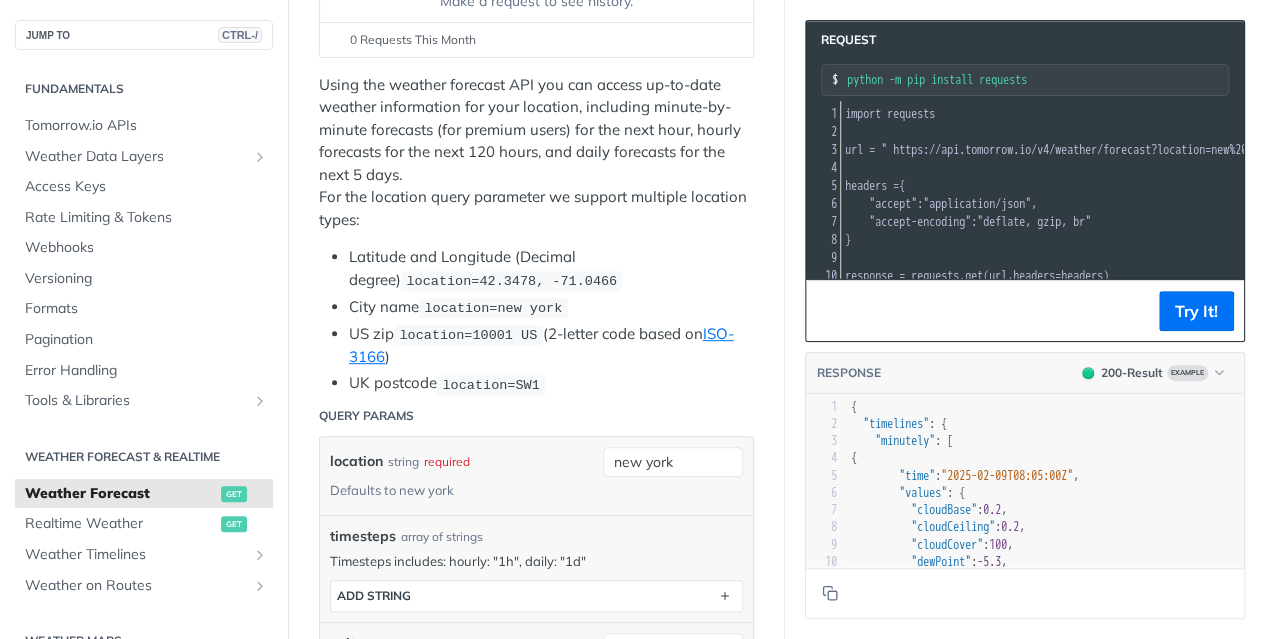 scroll, scrollTop: 200, scrollLeft: 0, axis: vertical 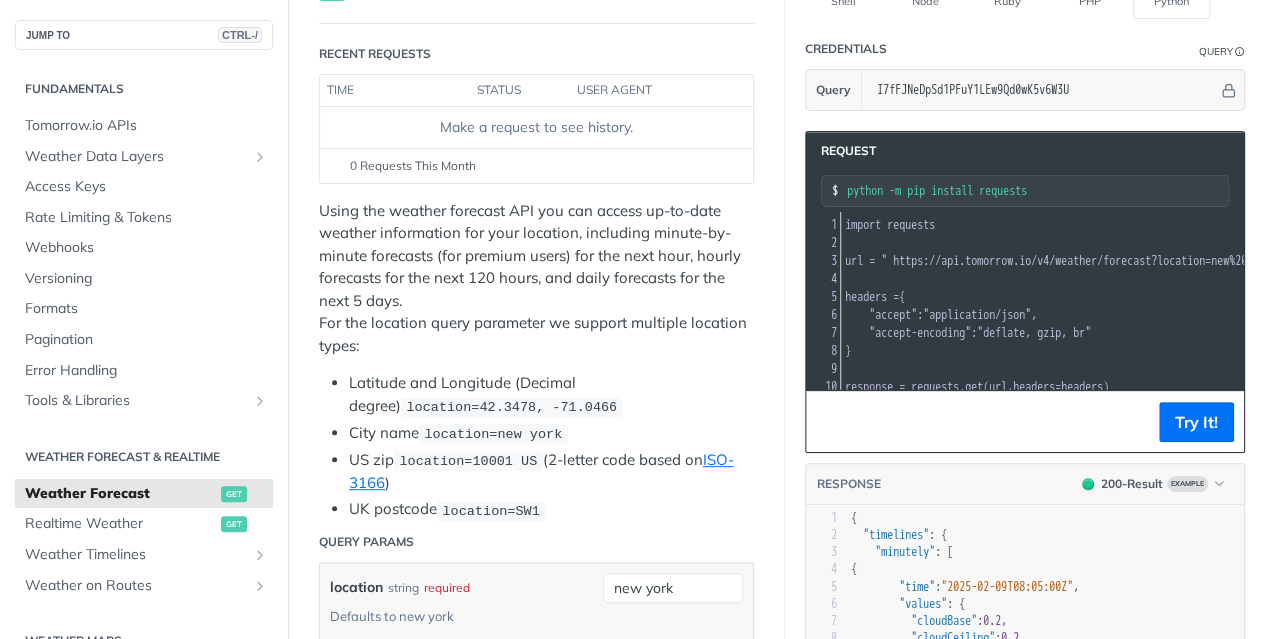 click on "Using the weather forecast API you can access up-to-date weather information for your location, including minute-by-minute forecasts (for premium users) for the next hour, hourly forecasts for the next 120 hours, and daily forecasts for the next 5 days.
For the location query parameter we support multiple location types:" at bounding box center [536, 279] 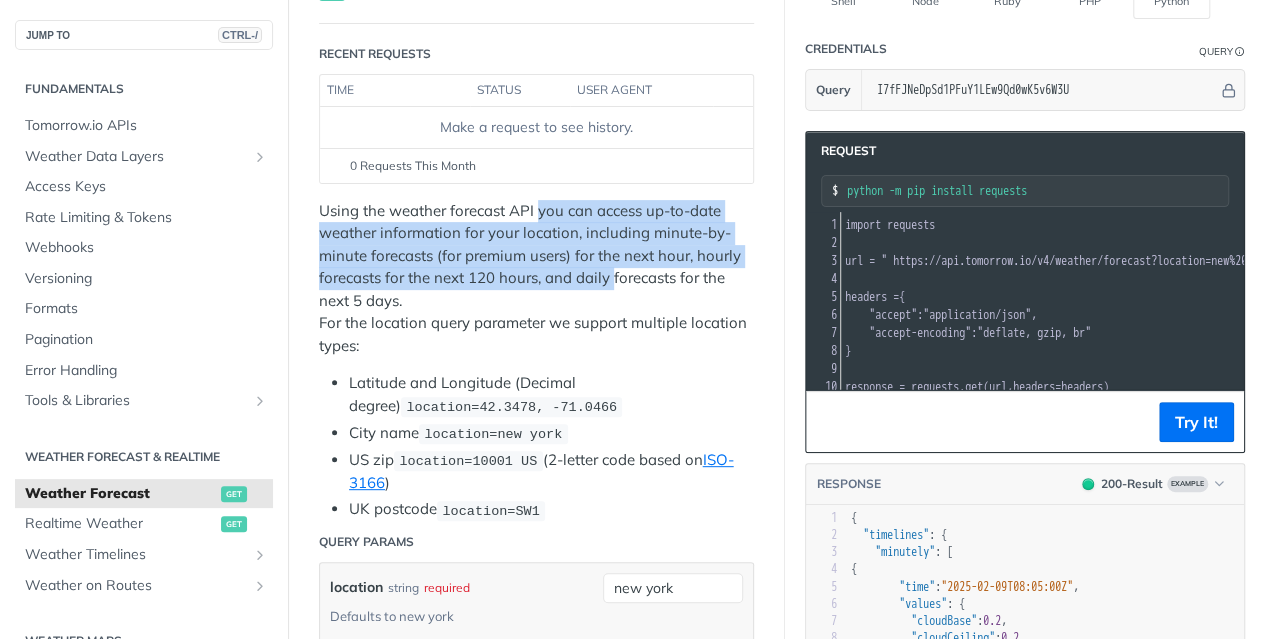 drag, startPoint x: 537, startPoint y: 206, endPoint x: 614, endPoint y: 265, distance: 97.00516 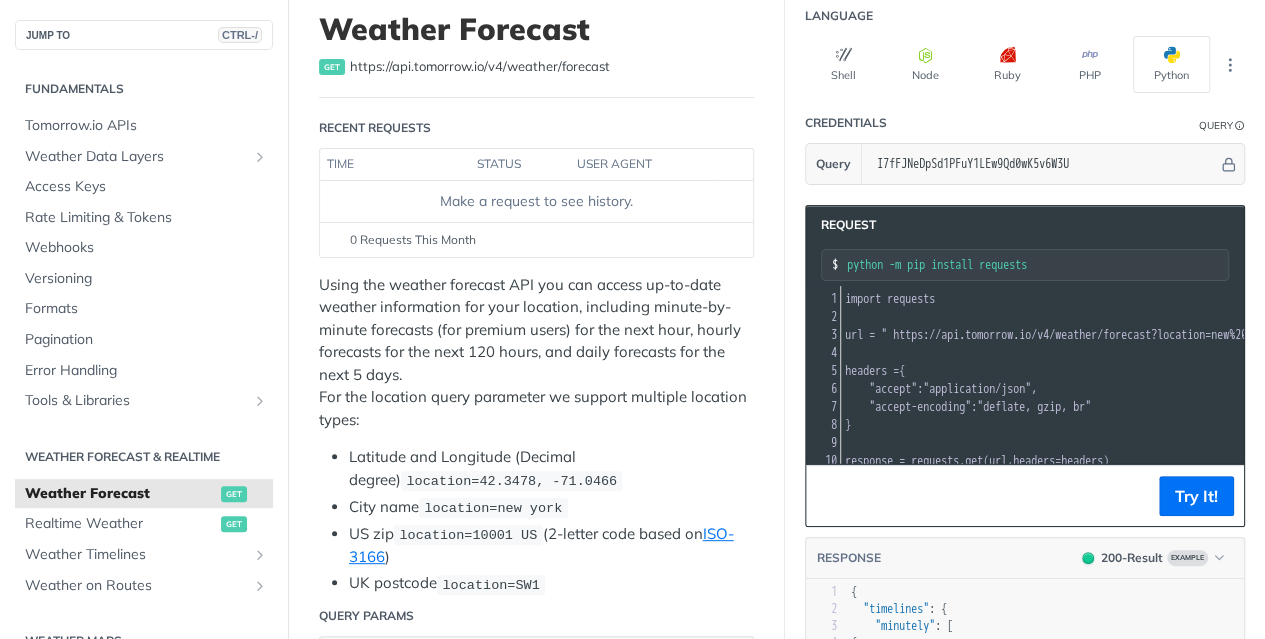 scroll, scrollTop: 0, scrollLeft: 0, axis: both 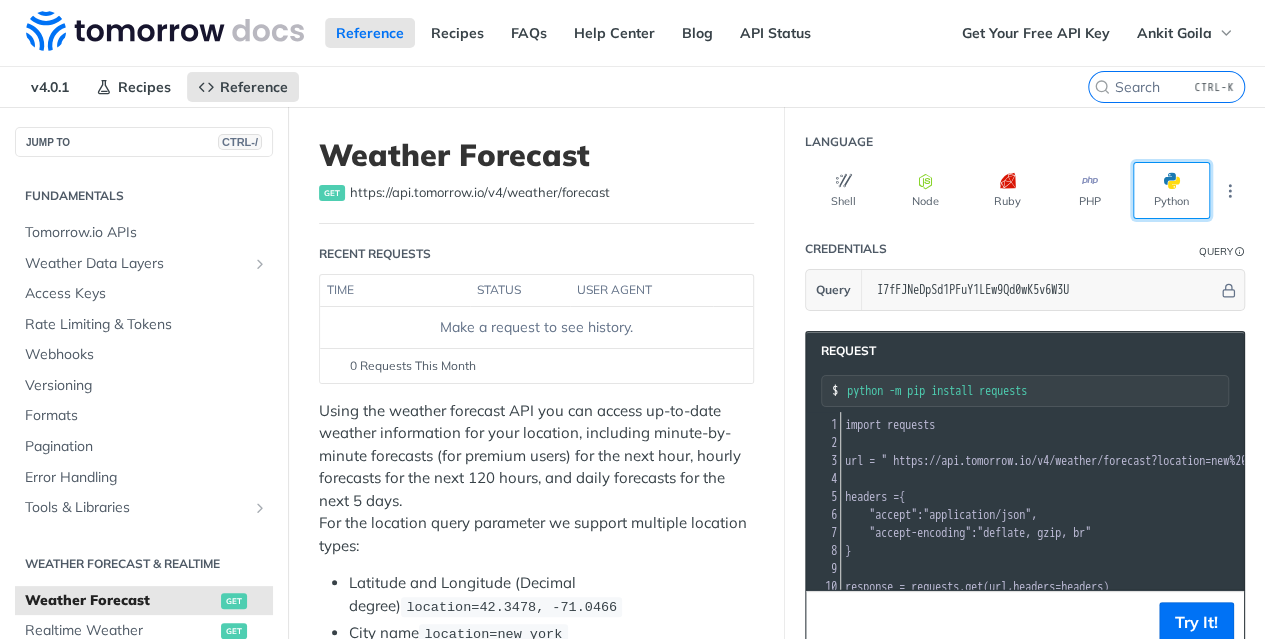 click on "Python" at bounding box center (1171, 190) 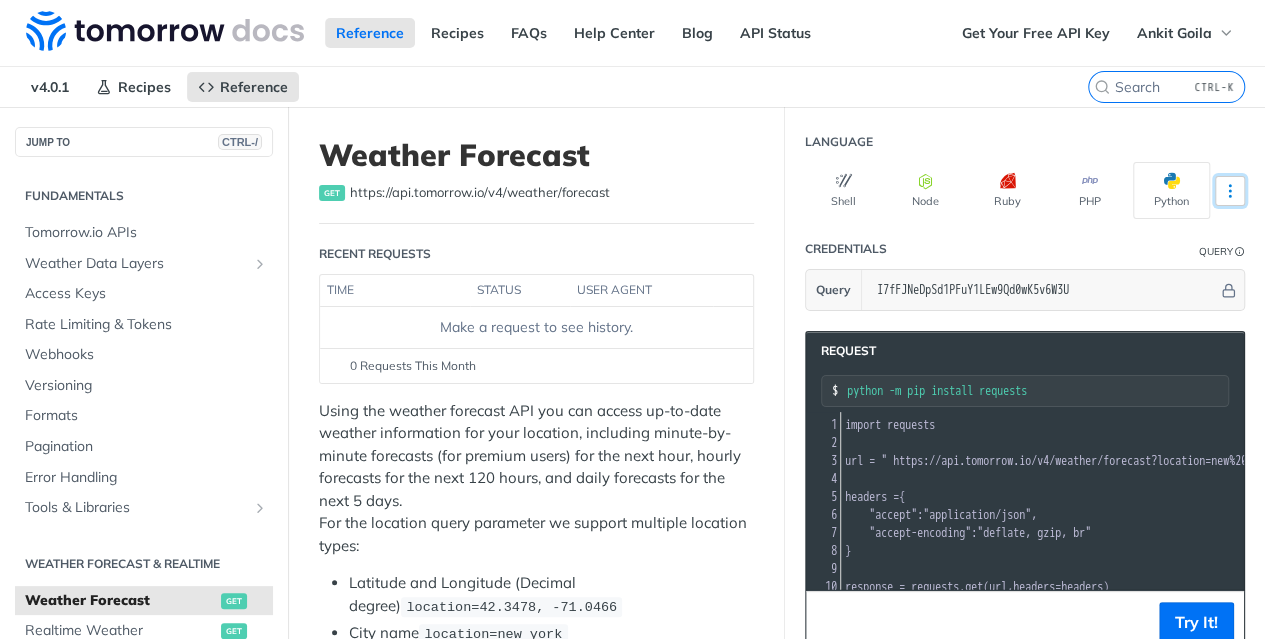 click 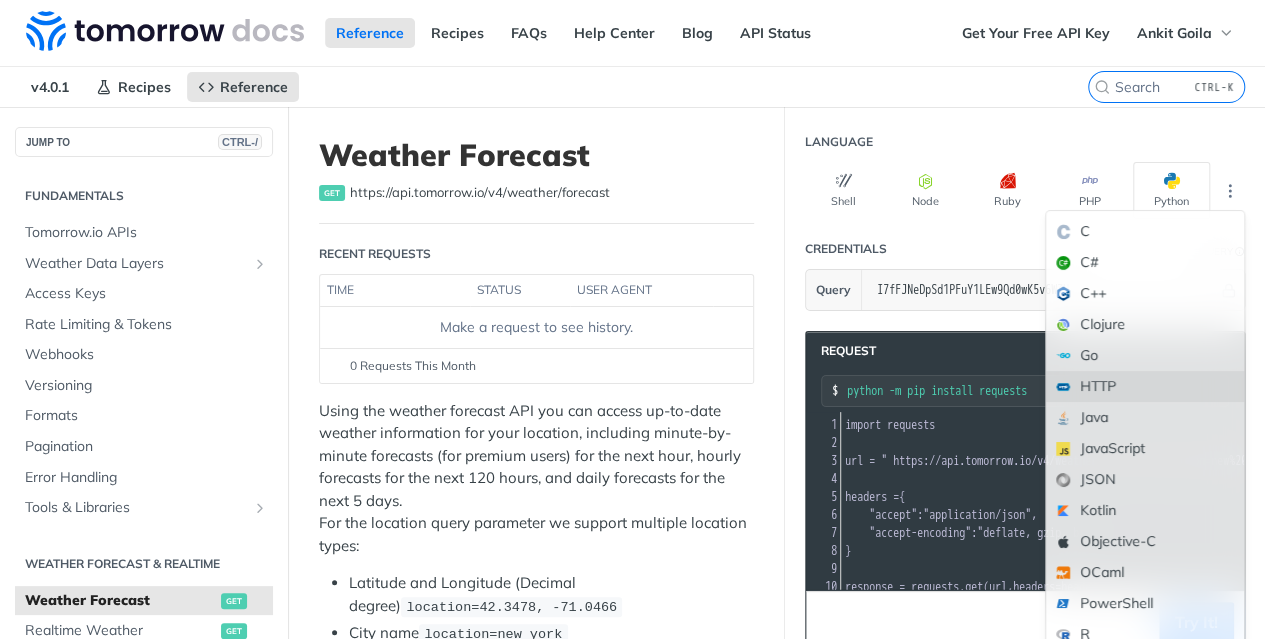 click on "HTTP" at bounding box center [1145, 386] 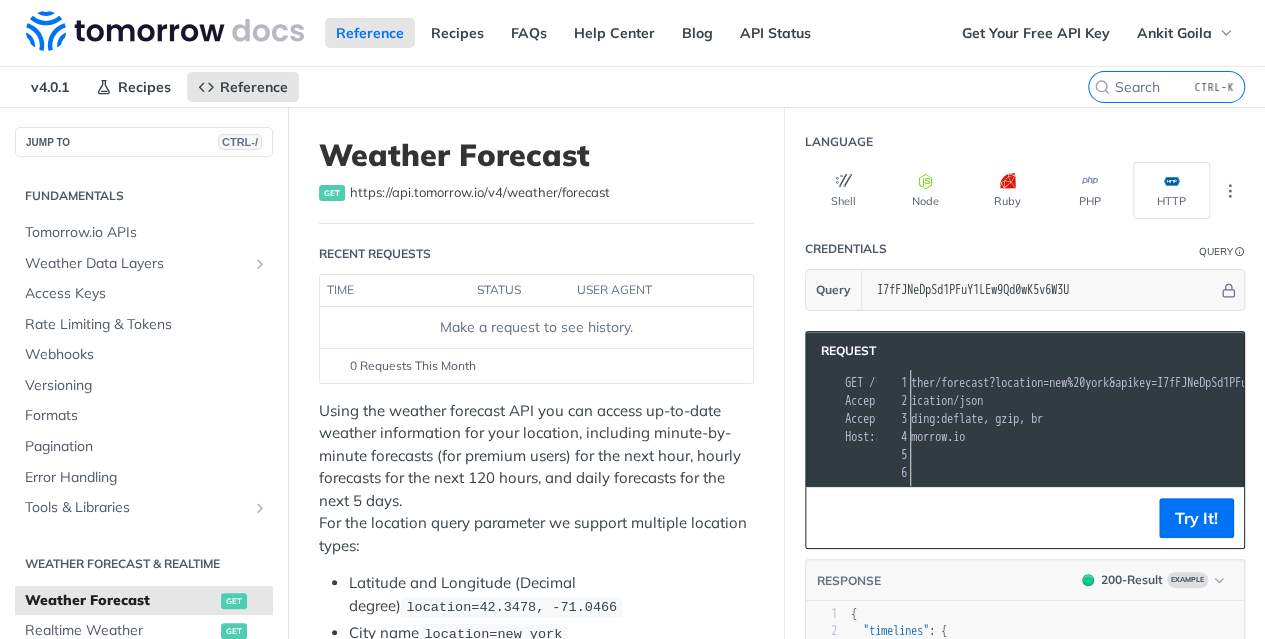 scroll, scrollTop: 0, scrollLeft: 93, axis: horizontal 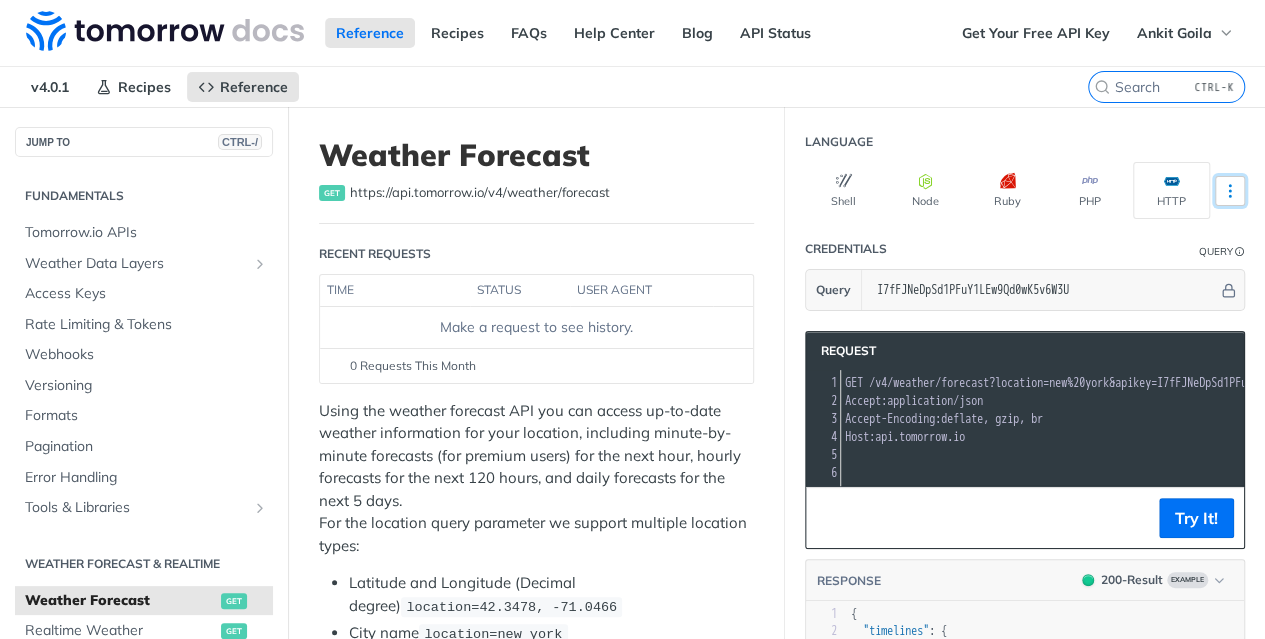 click 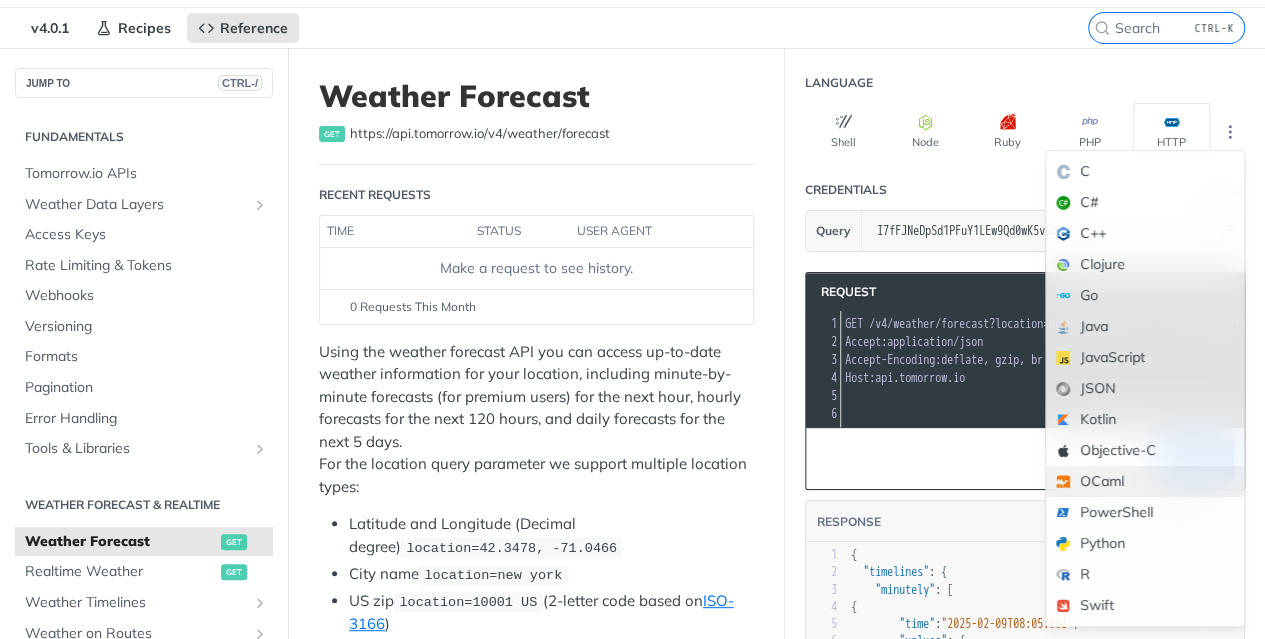 scroll, scrollTop: 100, scrollLeft: 0, axis: vertical 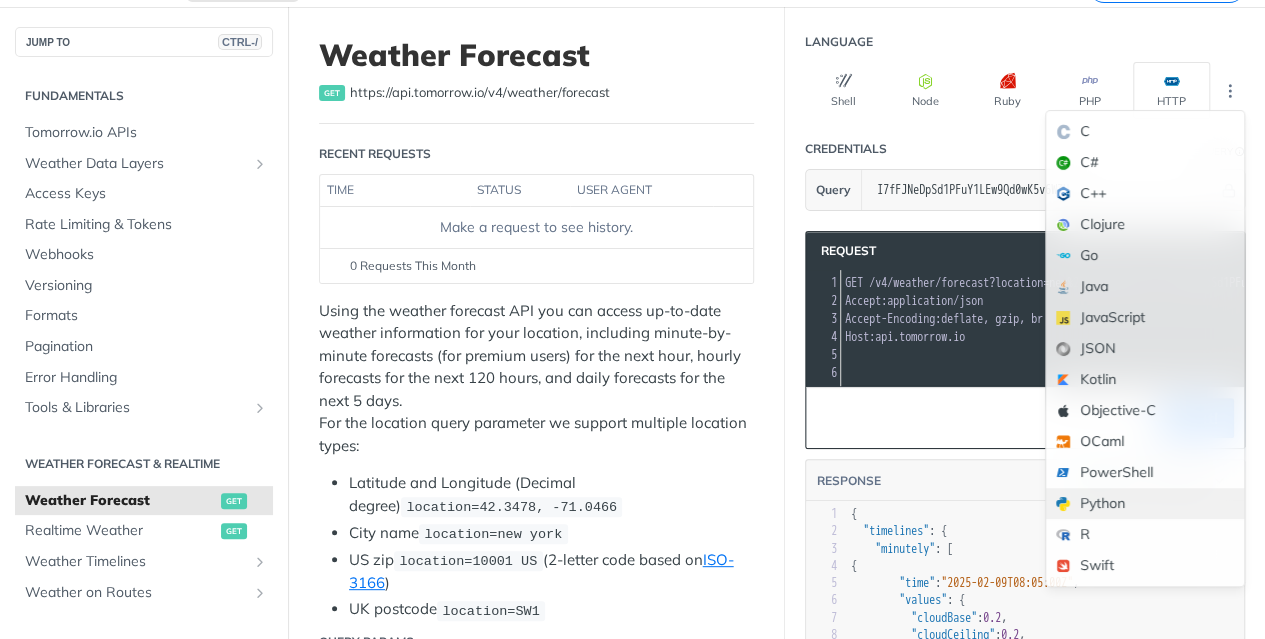 click on "Python" at bounding box center (1145, 503) 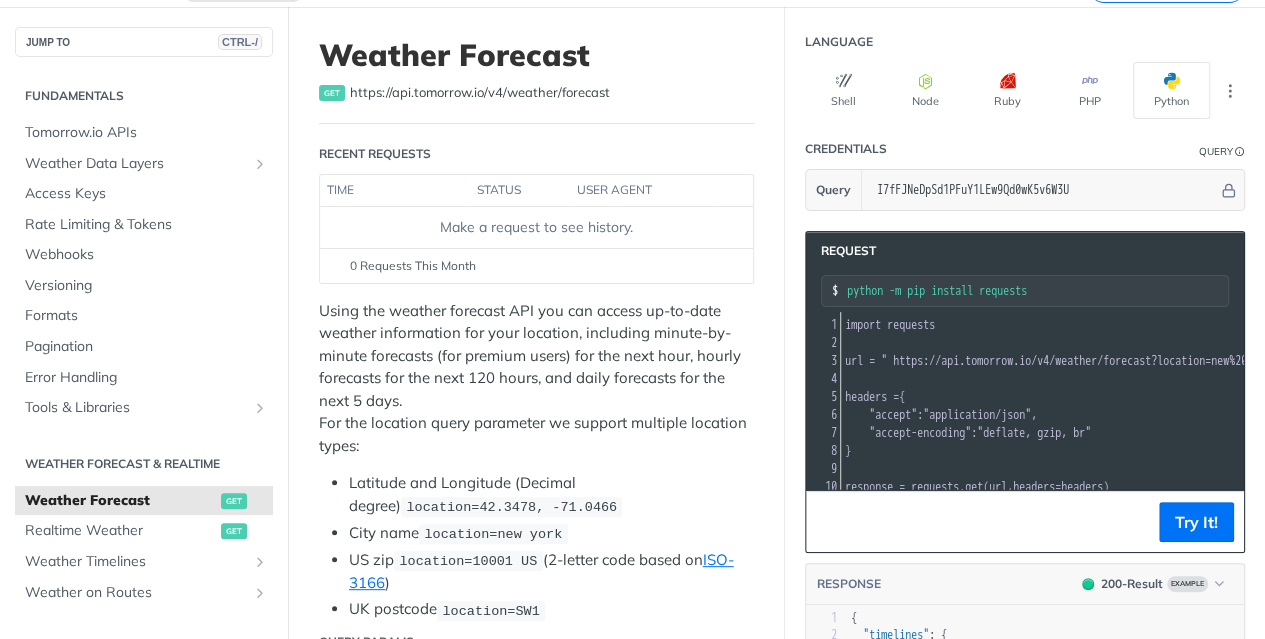 scroll, scrollTop: 0, scrollLeft: 101, axis: horizontal 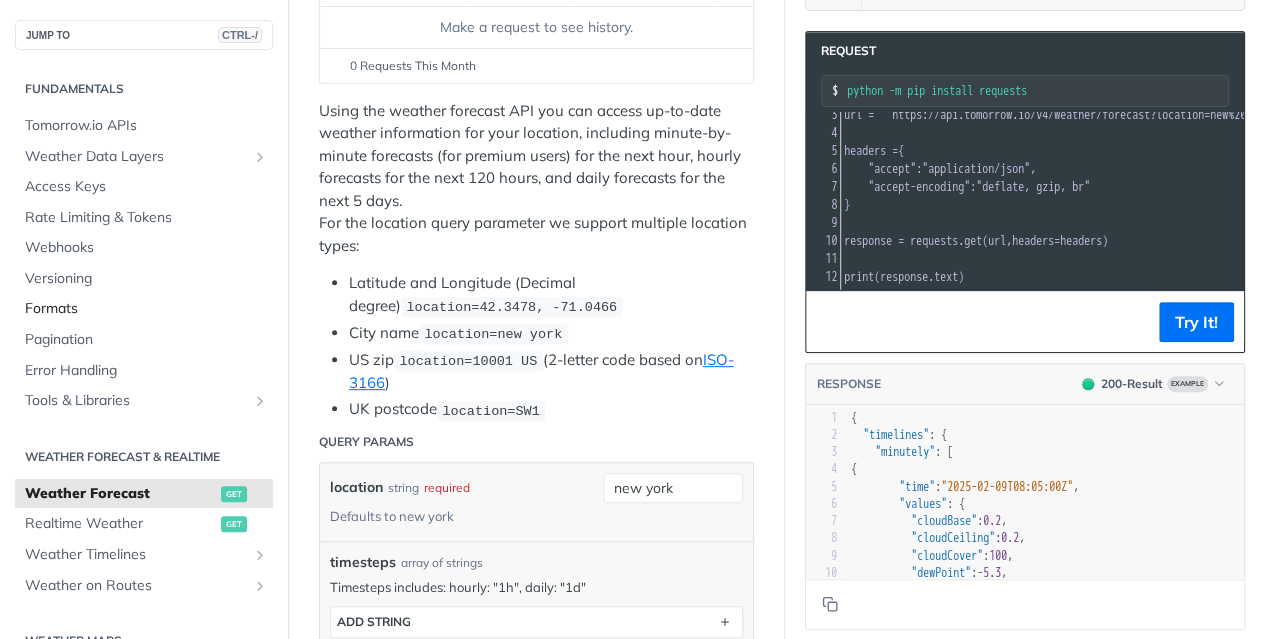 click on "Formats" at bounding box center [146, 309] 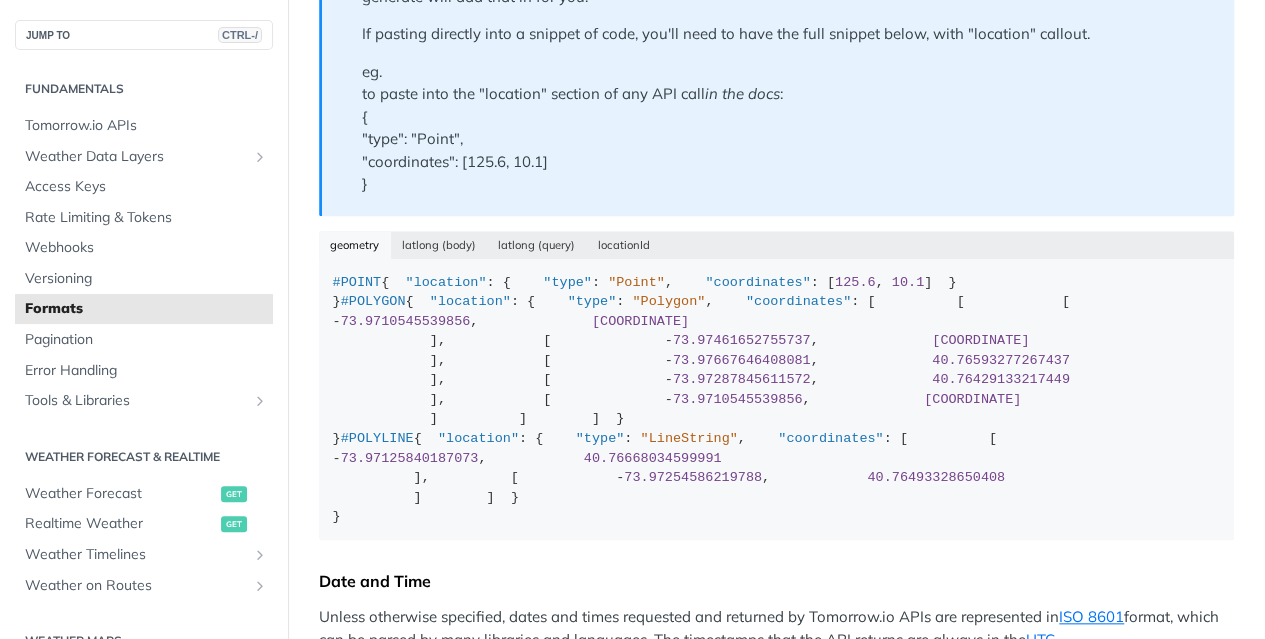 scroll, scrollTop: 800, scrollLeft: 0, axis: vertical 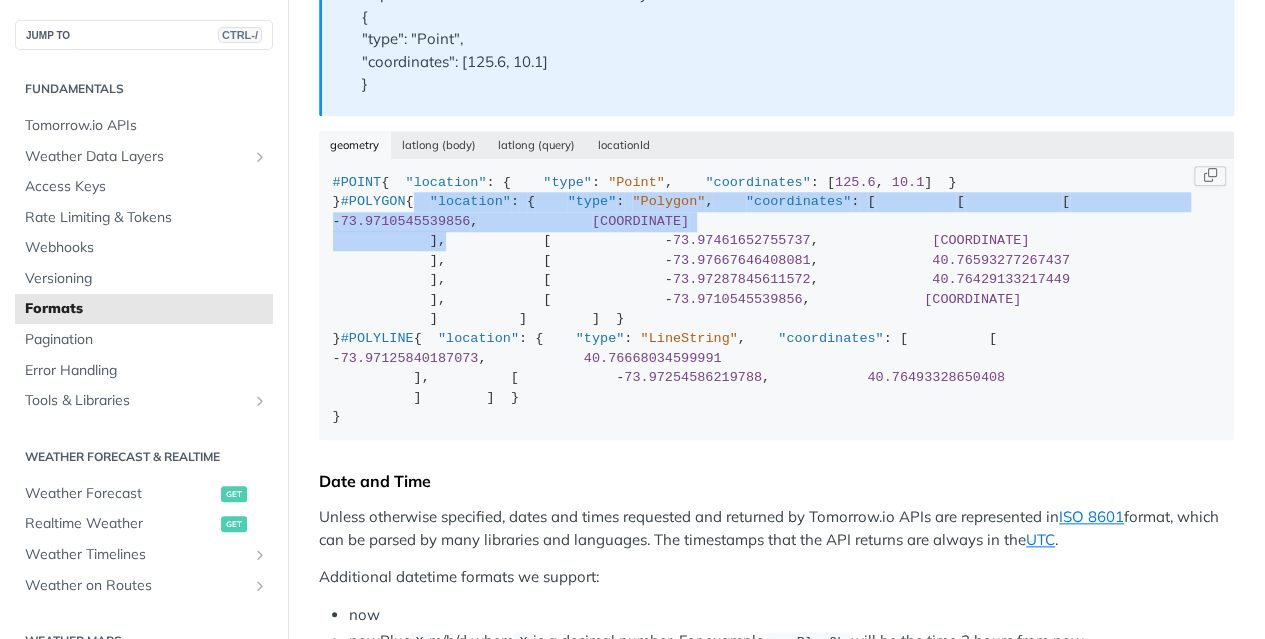 drag, startPoint x: 332, startPoint y: 252, endPoint x: 449, endPoint y: 406, distance: 193.40372 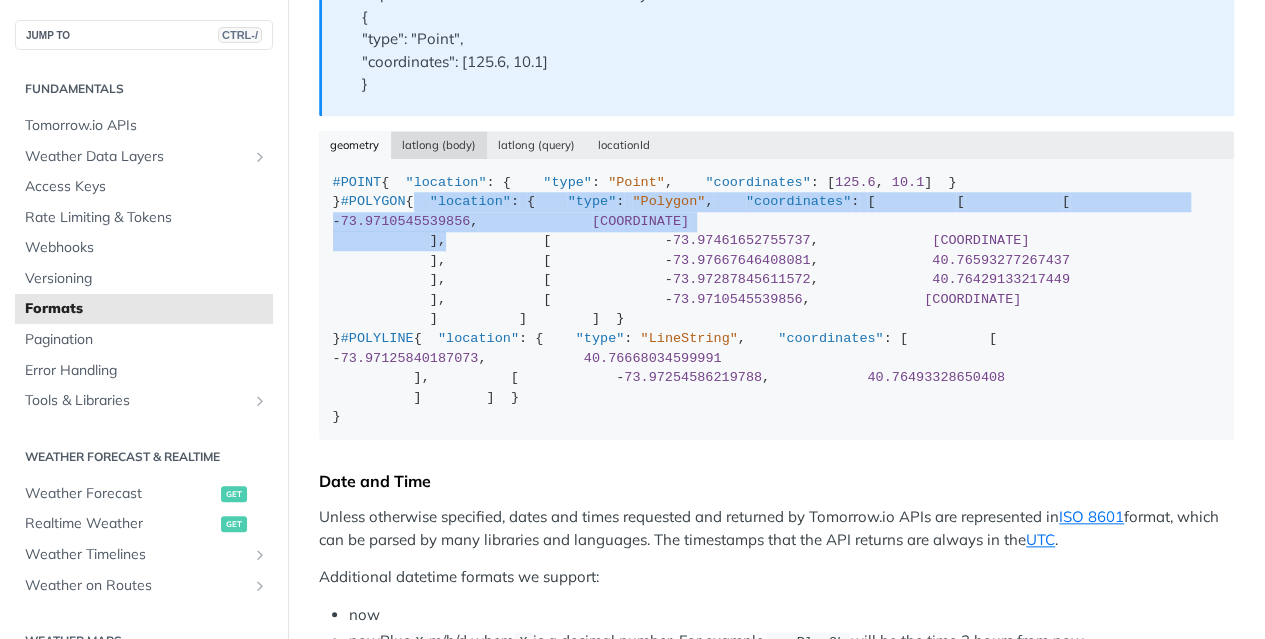 click on "latlong (body)" at bounding box center [439, 145] 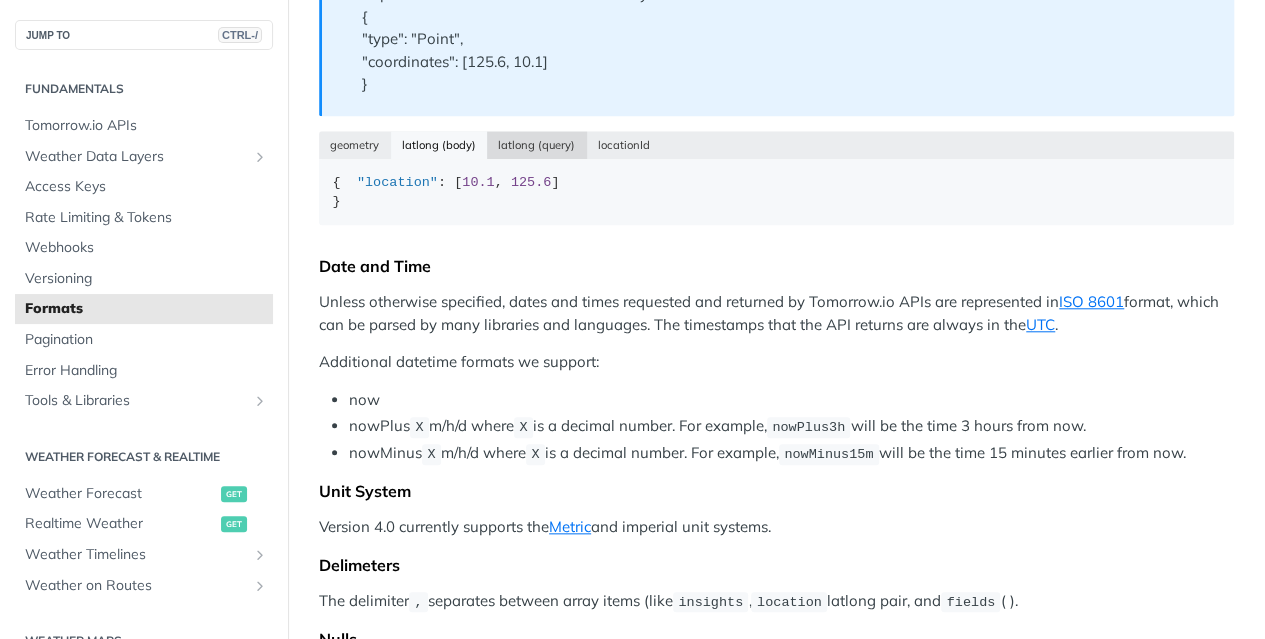 click on "latlong (query)" at bounding box center [537, 145] 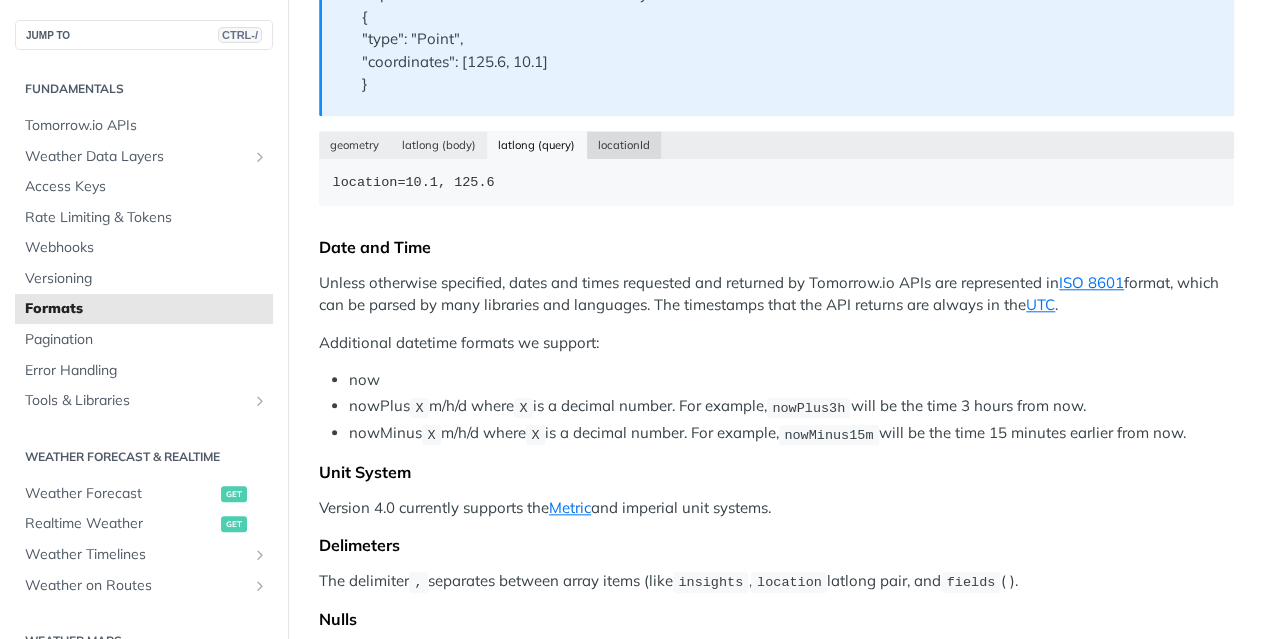 click on "locationId" at bounding box center [624, 145] 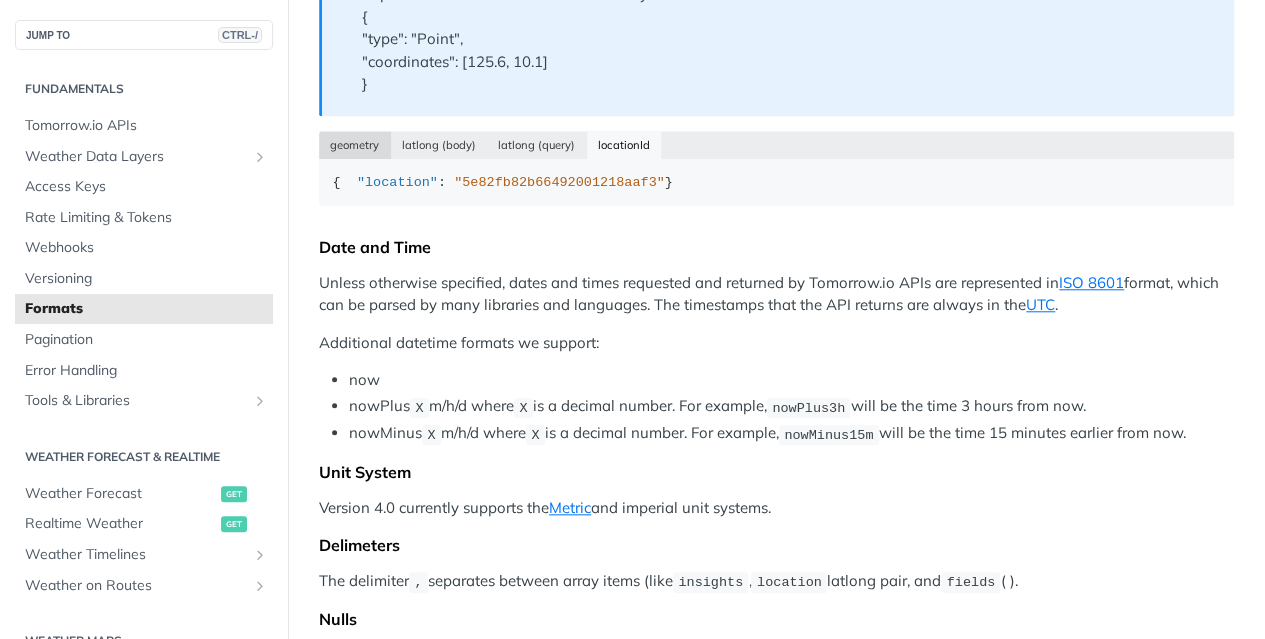 click on "geometry" at bounding box center [355, 145] 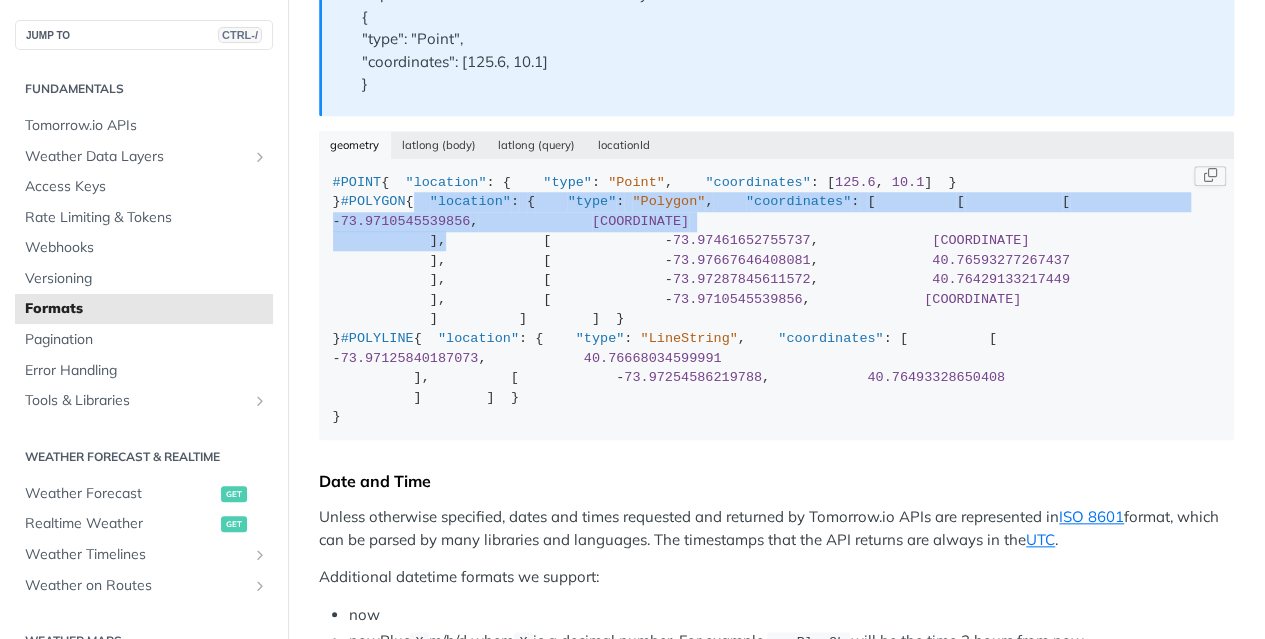scroll, scrollTop: 528, scrollLeft: 0, axis: vertical 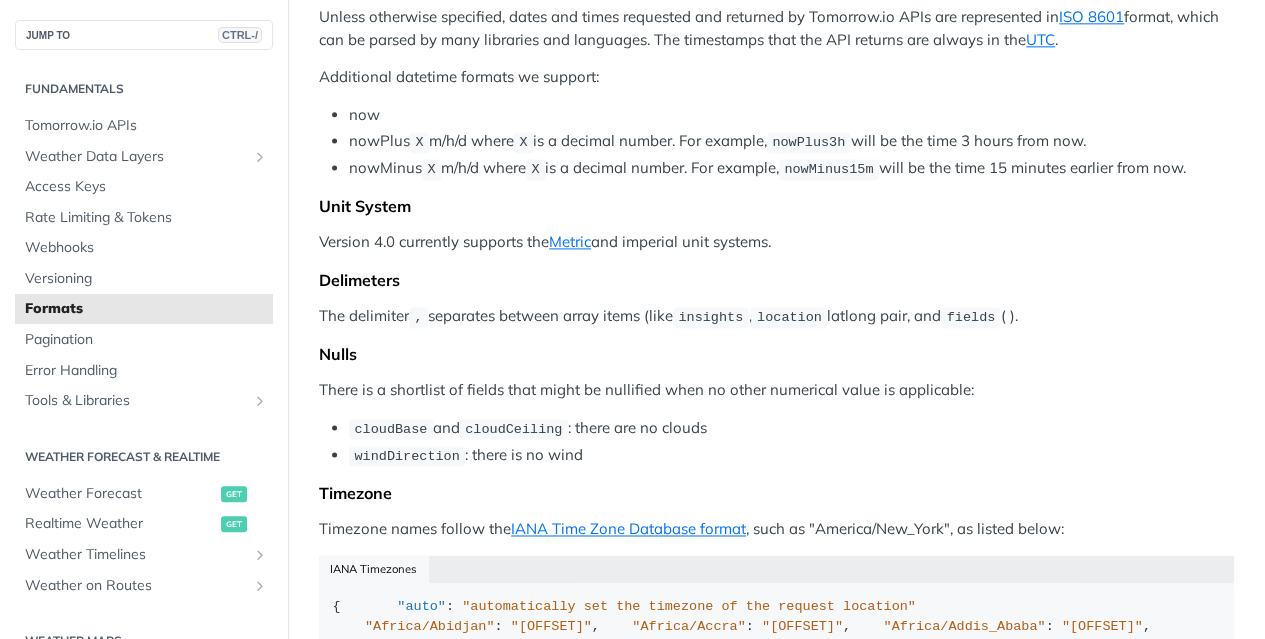 click on "Locations
When you provide geographic coordinates as locations to Tomorrow.io endpoints, they should follow the decimal degrees format of the  WGS84 coordinate system .
A location can be queried as one of the following types:
geometry : the geometry attribute of a GeoJSON object according to  RFC 7946  - currently supporting types: Point, Polygon and LineString. For GeoJSON use [long, lat]
latlong : a latitude-longitude pair of numbers according to  ISO 6709 , either as array elements for body parameters or separated by  ,  in query parameters
locationId : the string representing the unique identifier of a location that was created in the Locations API (from a geometry mentioned above).
Note:
For GeoJSON use [lon, lat]
For Query Parameters use [lat, lon]
📘 Note if using "geometry" format When using these formats  in the docs  to create the API call, do not use the "location" callout. The code snippet the docs generate will add that in for you! eg.
in the docs :
{
}
#POINT" at bounding box center (776, 53) 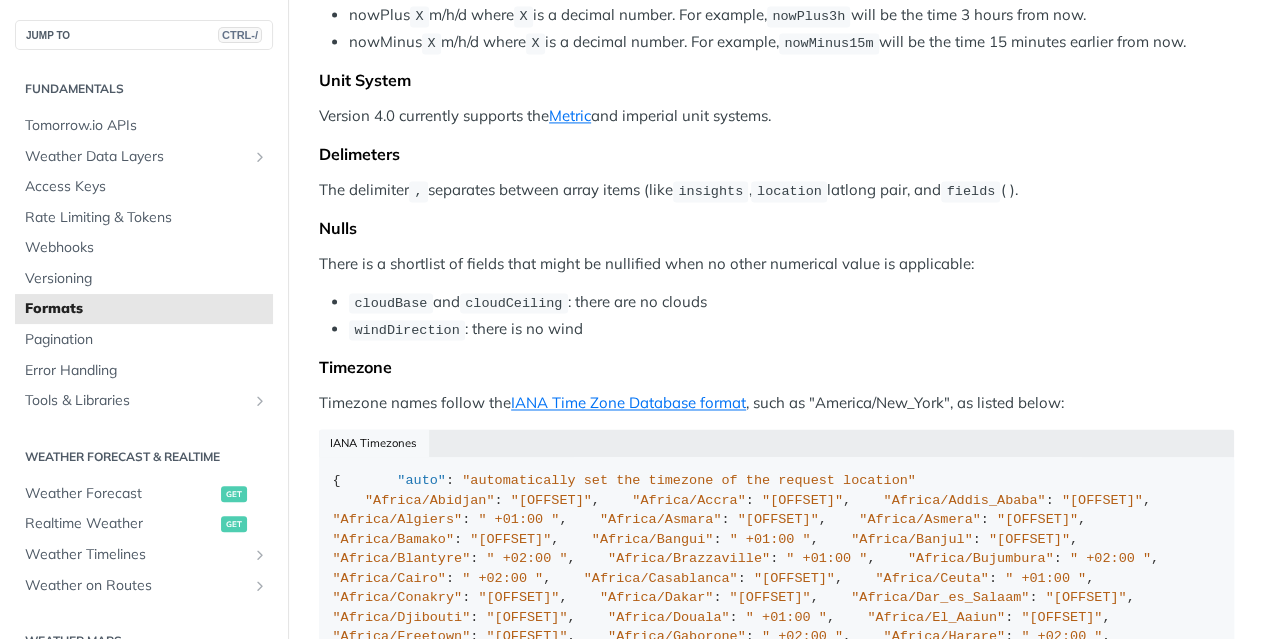 scroll, scrollTop: 1400, scrollLeft: 0, axis: vertical 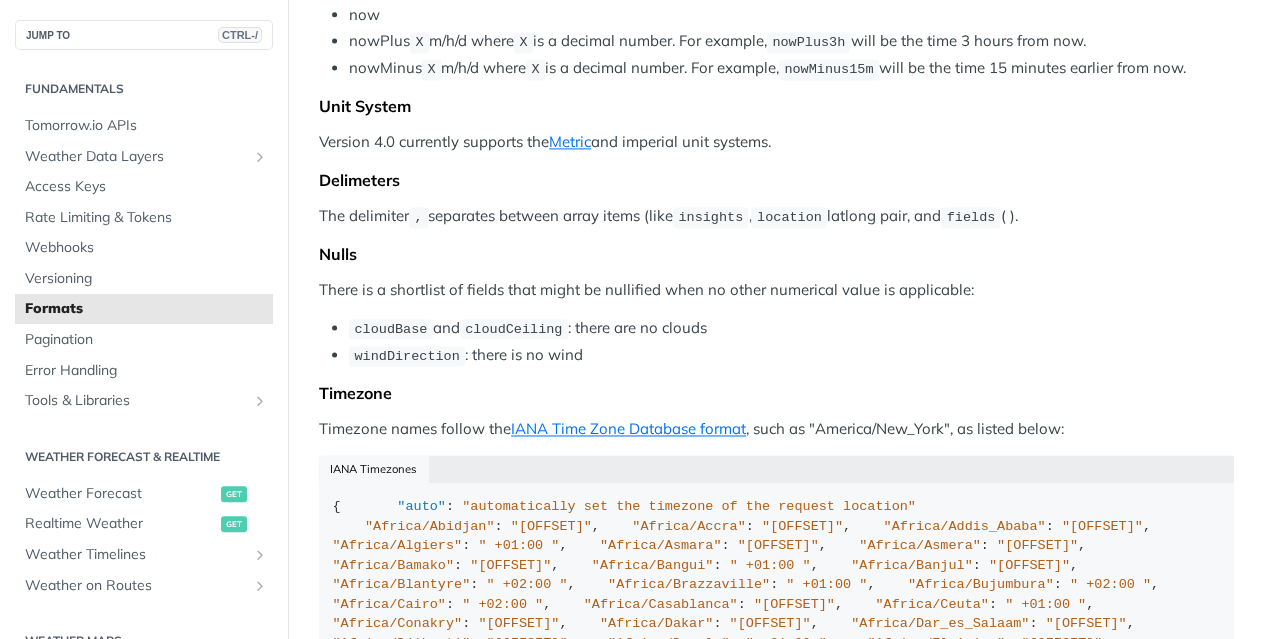 click on "nowMinus X m/h/d where  X  is a decimal number. For example,  nowMinus15m  will be the time 15 minutes earlier from now." at bounding box center (791, 68) 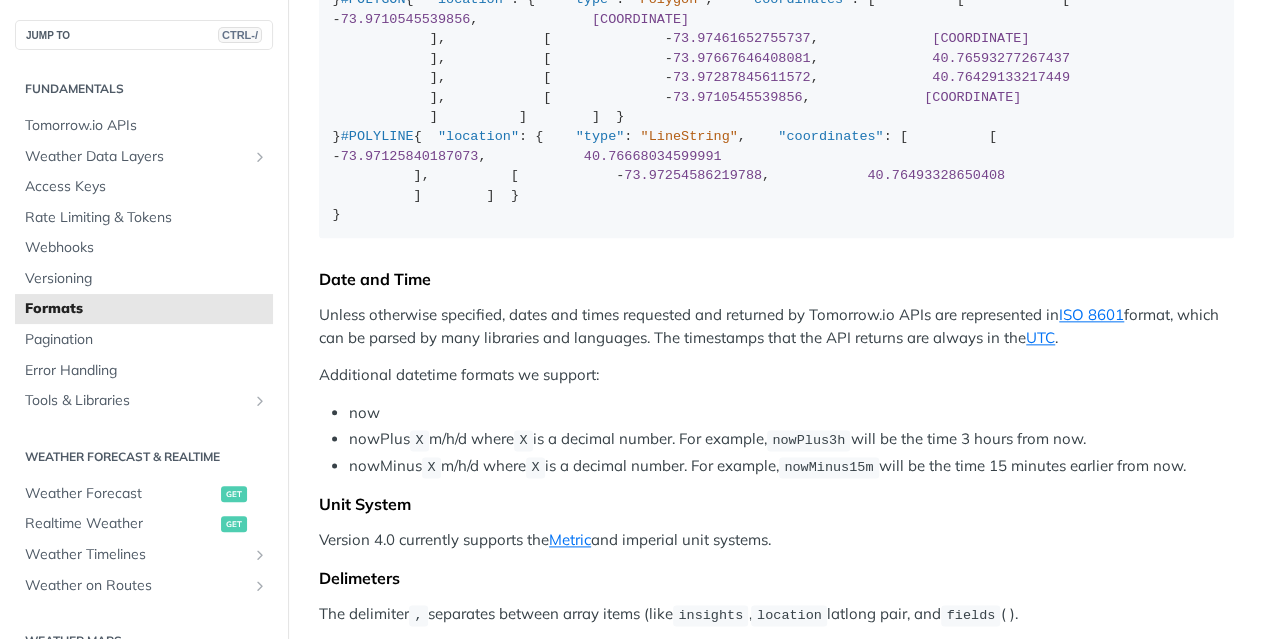 scroll, scrollTop: 1000, scrollLeft: 0, axis: vertical 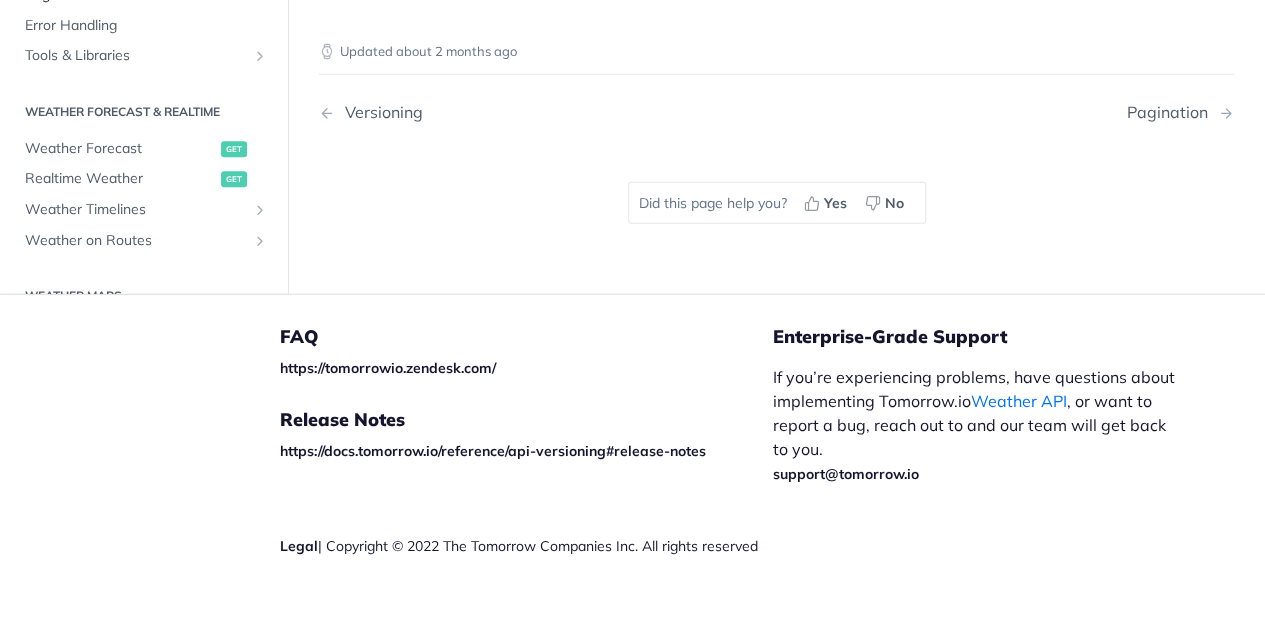 click on "Pagination" at bounding box center [146, -5] 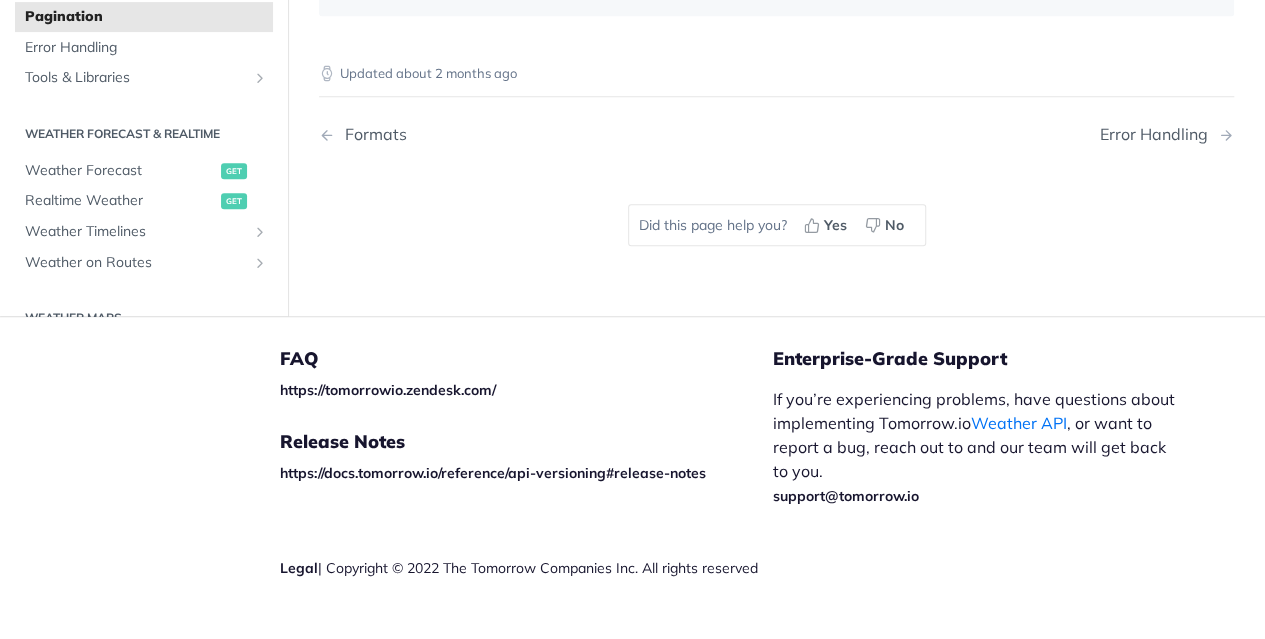 scroll, scrollTop: 500, scrollLeft: 0, axis: vertical 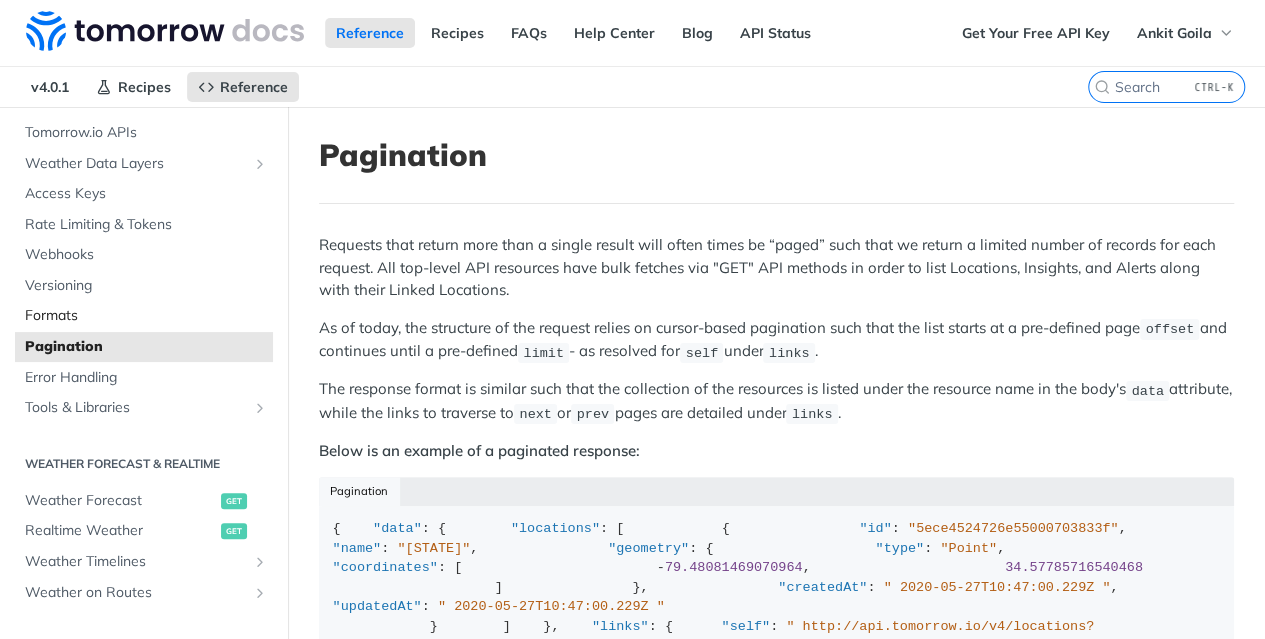 click on "Formats" at bounding box center [146, 316] 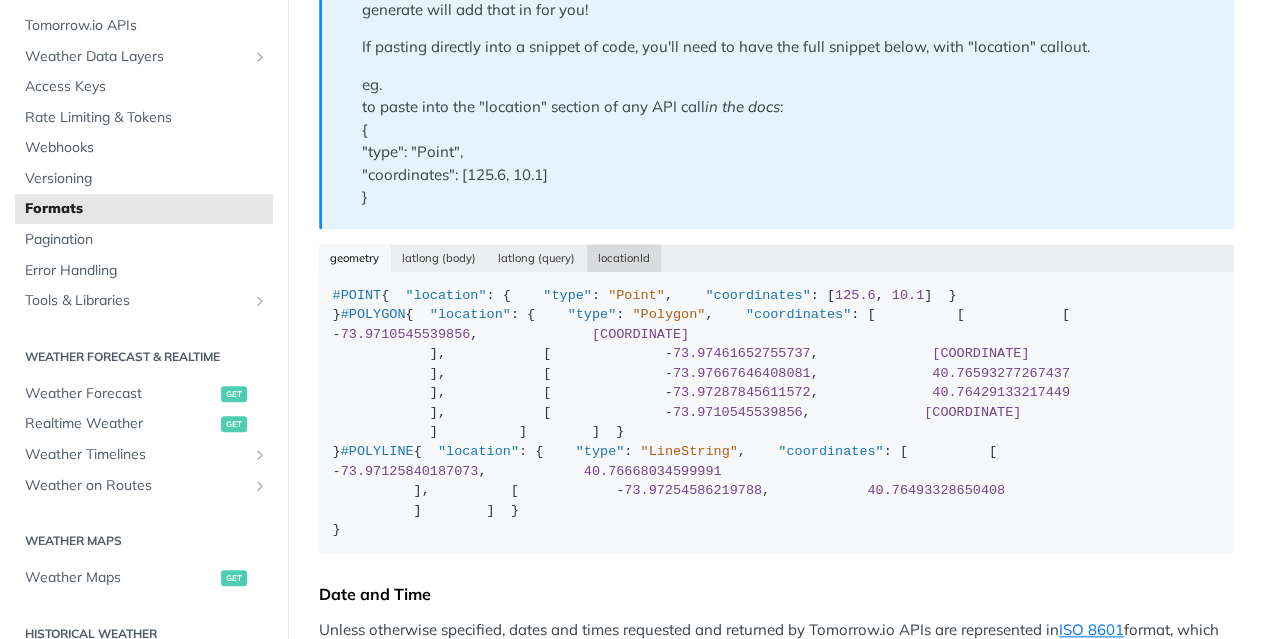 scroll, scrollTop: 700, scrollLeft: 0, axis: vertical 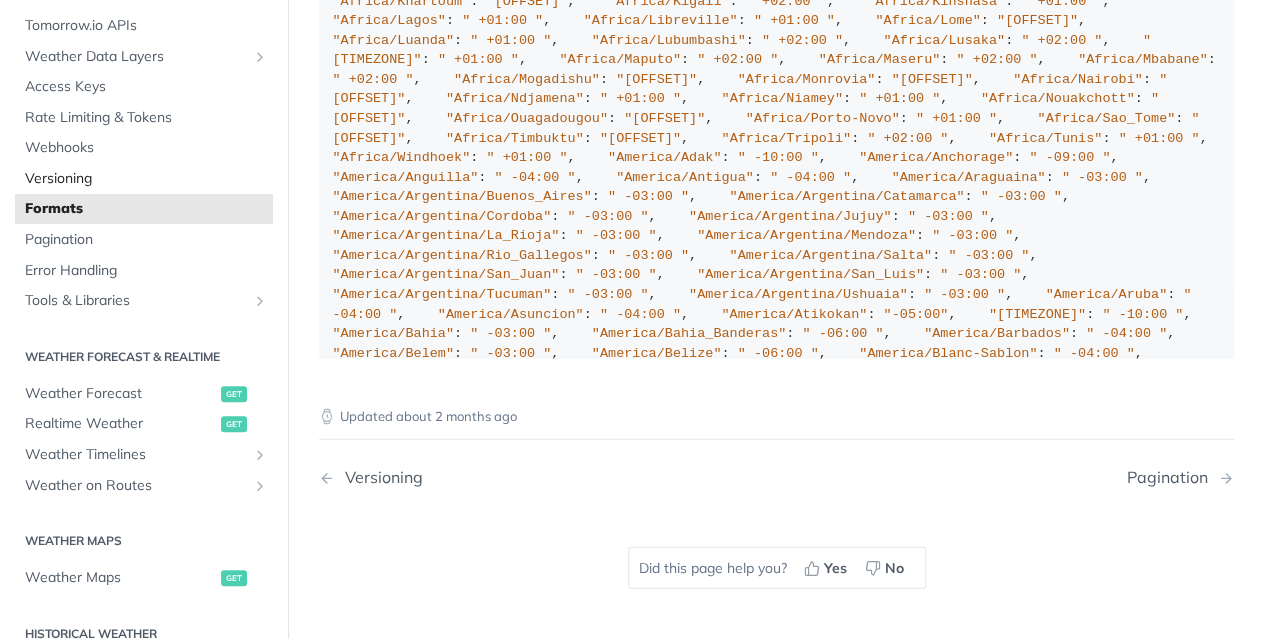 click on "Versioning" at bounding box center [146, 179] 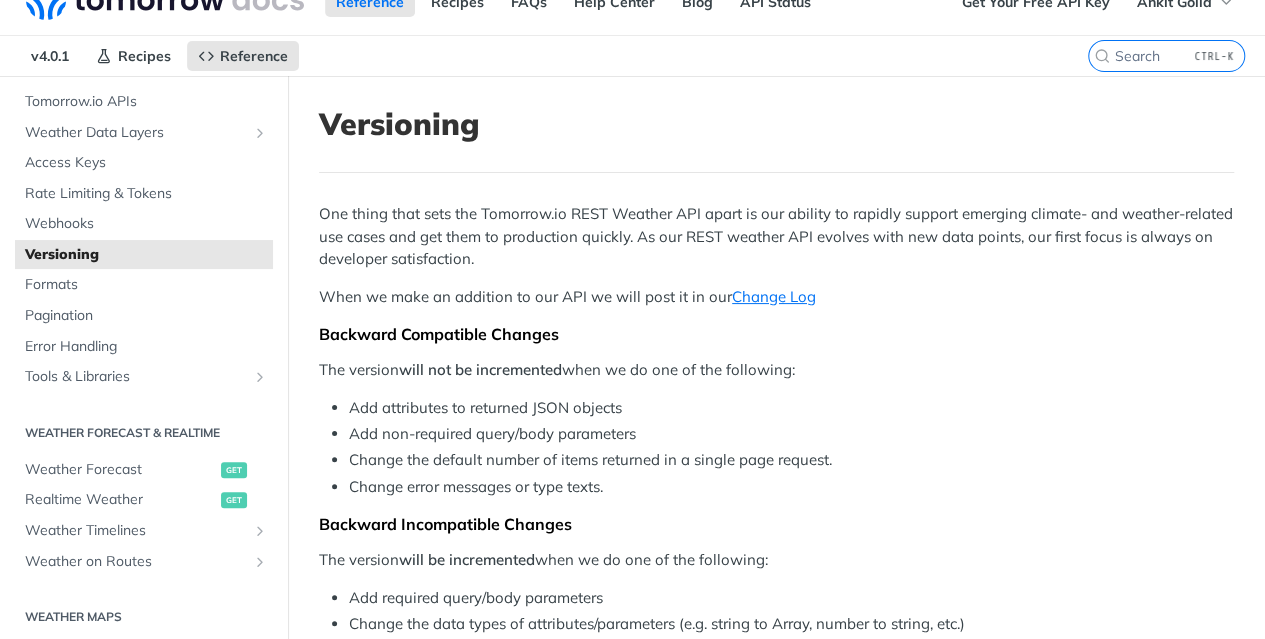 scroll, scrollTop: 0, scrollLeft: 0, axis: both 